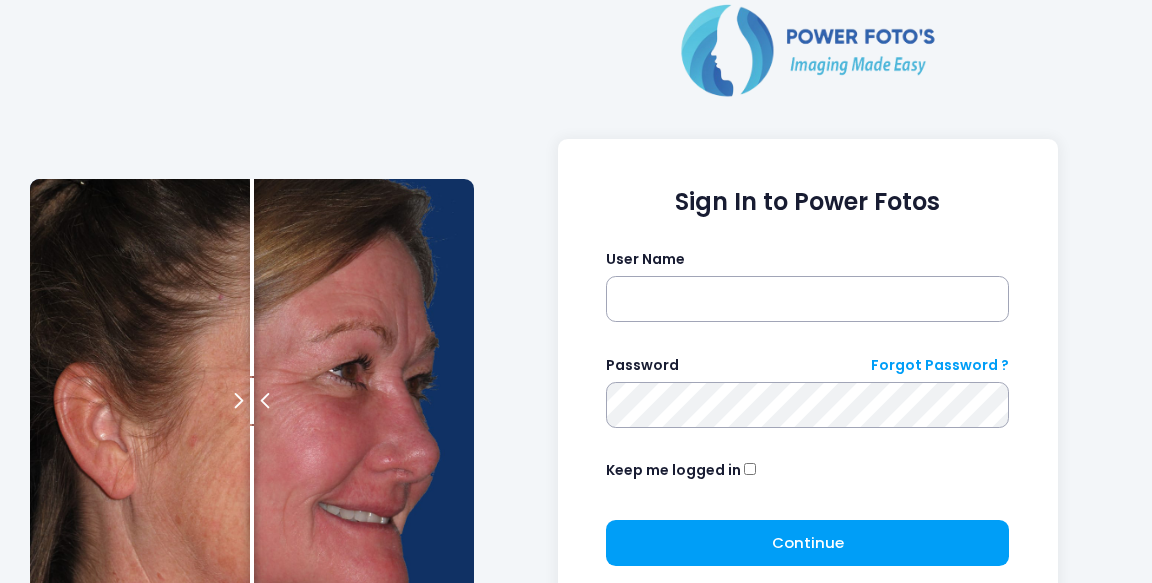 scroll, scrollTop: 0, scrollLeft: 0, axis: both 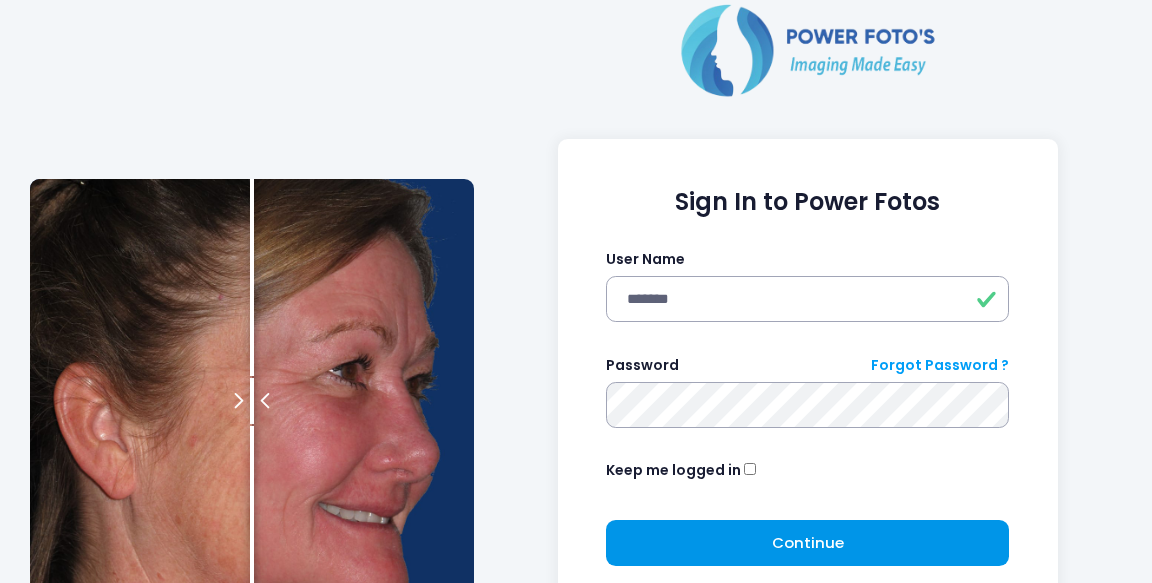 click on "Continue
Please wait..." at bounding box center (807, 543) 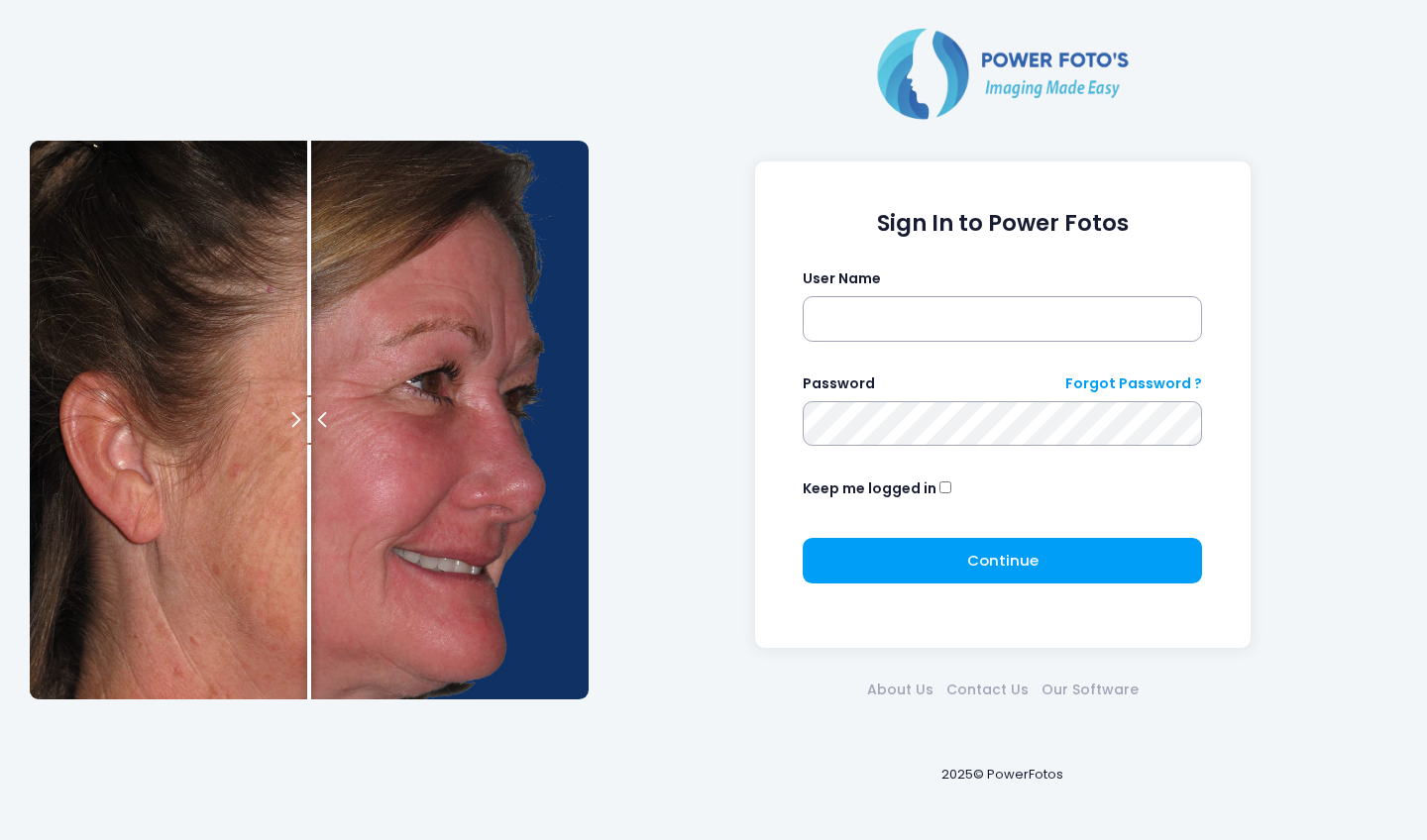 scroll, scrollTop: 0, scrollLeft: 0, axis: both 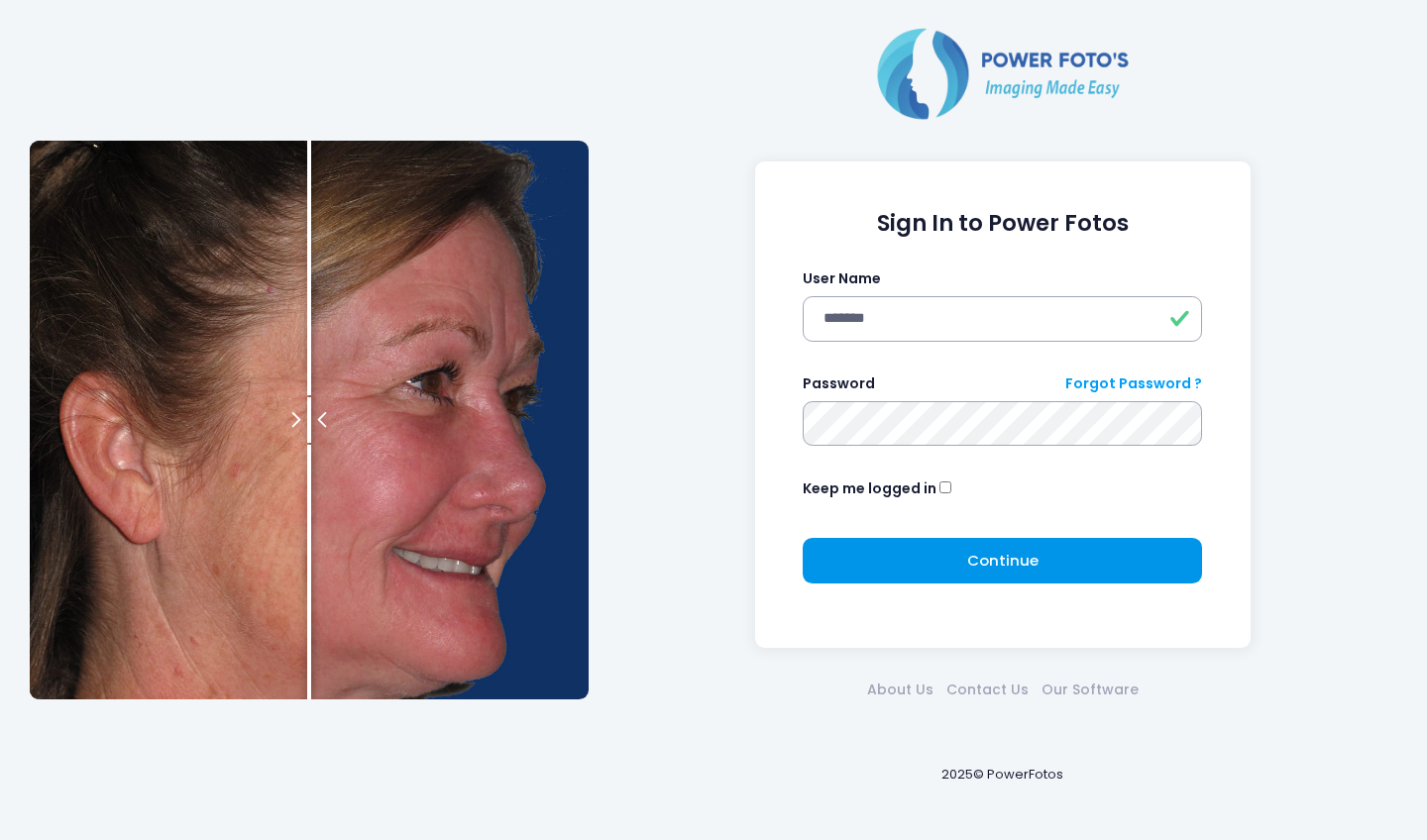 click on "Continue
Please wait..." at bounding box center [1002, 561] 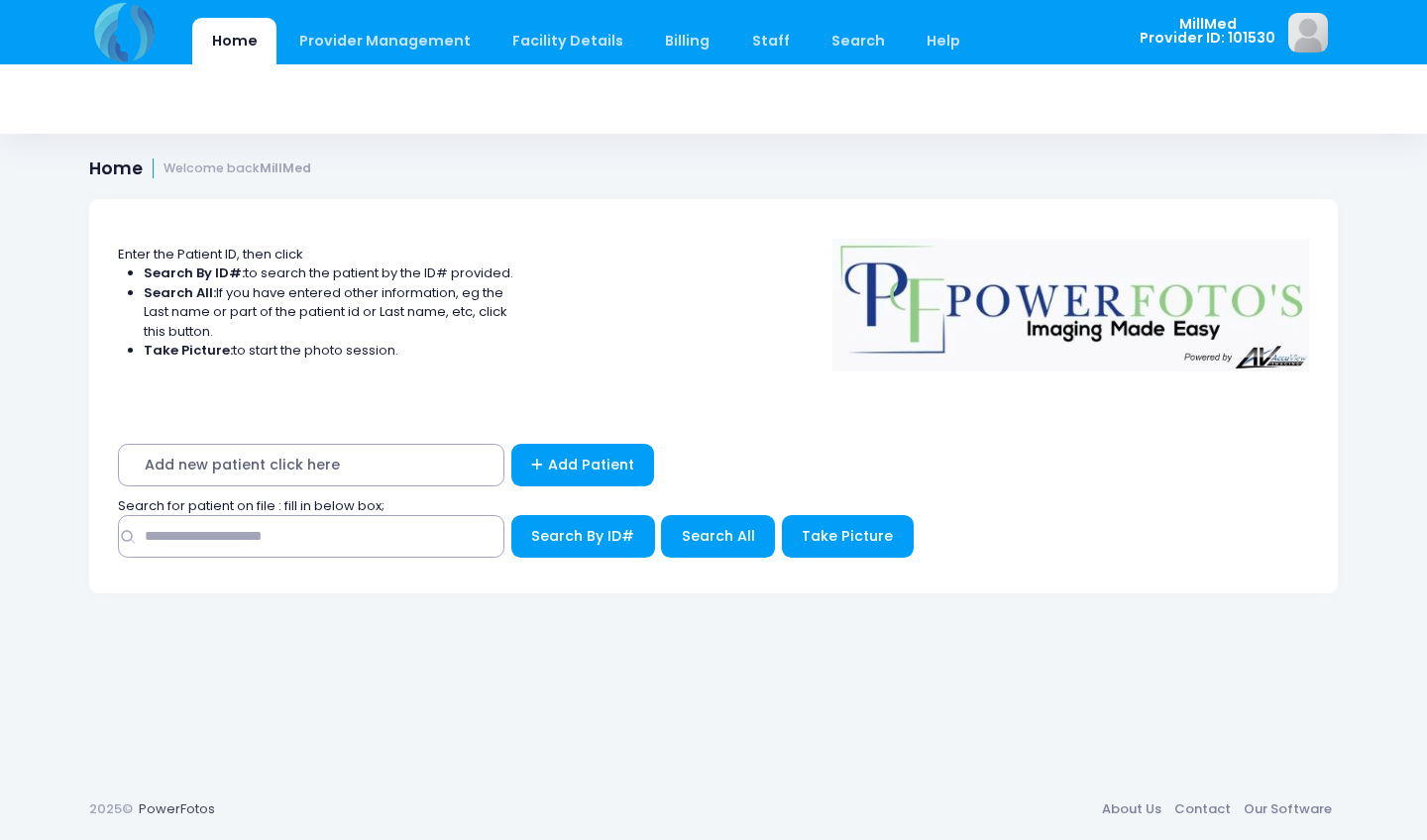 scroll, scrollTop: 0, scrollLeft: 0, axis: both 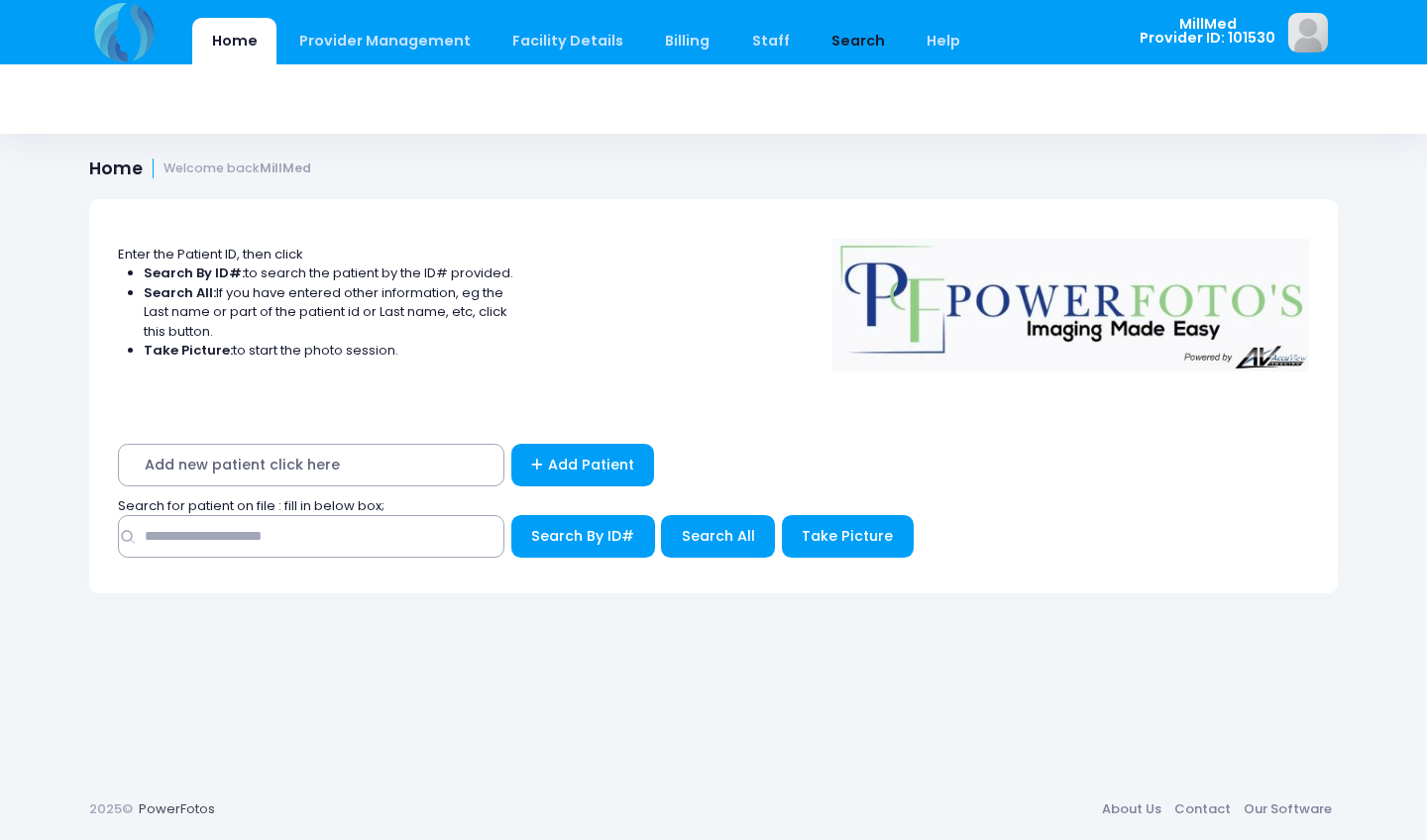 click on "Search" at bounding box center [857, 41] 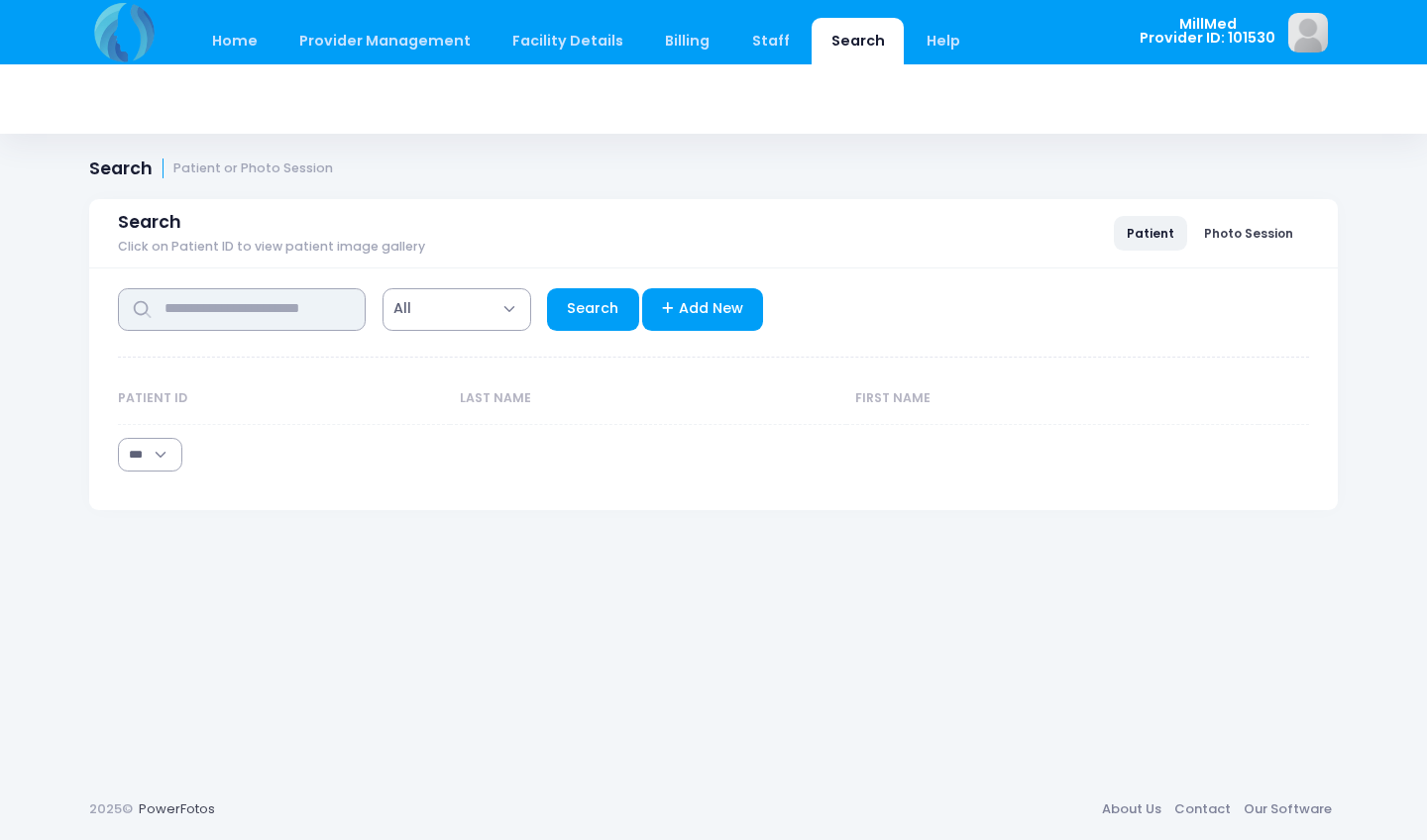 click at bounding box center (242, 309) 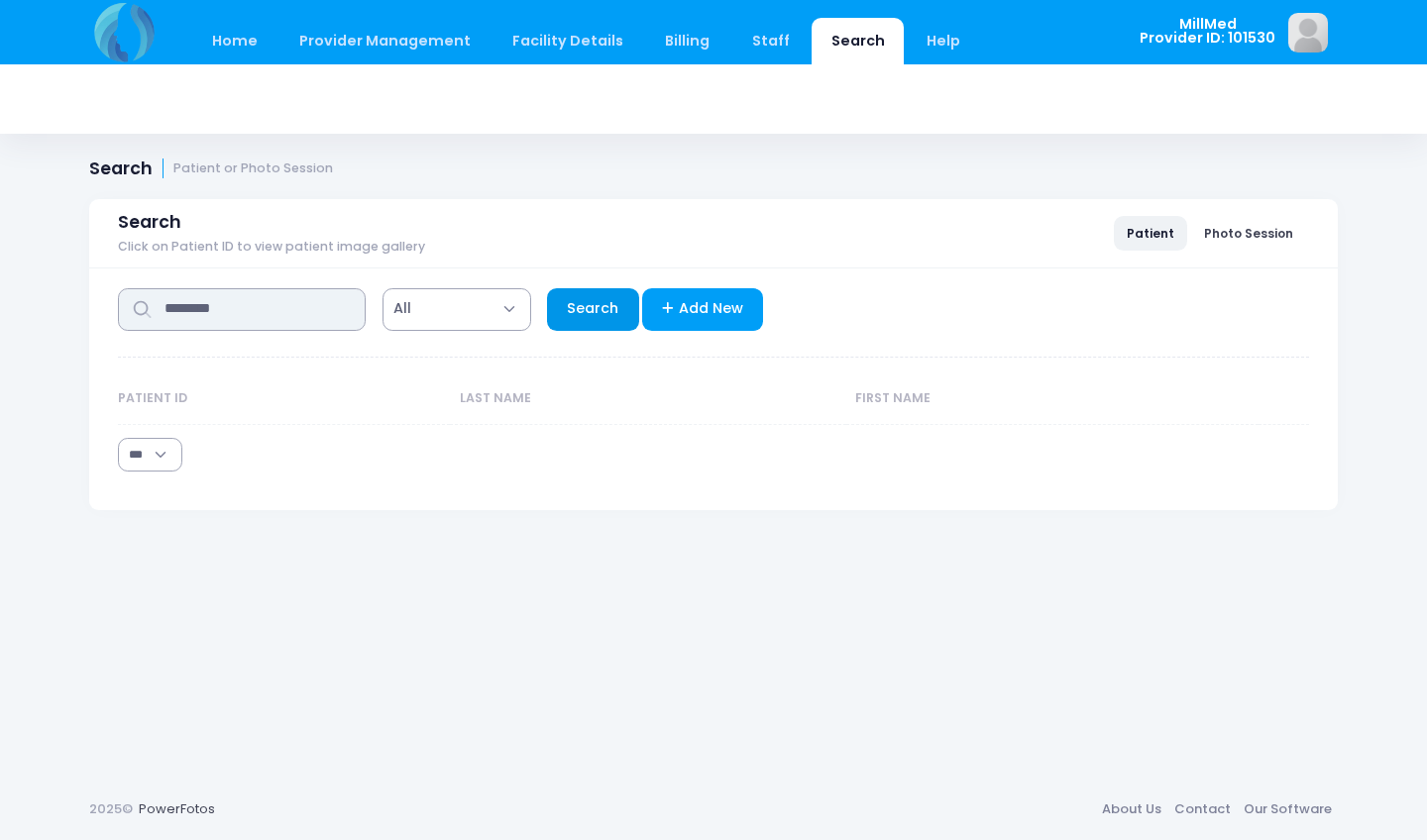 type on "********" 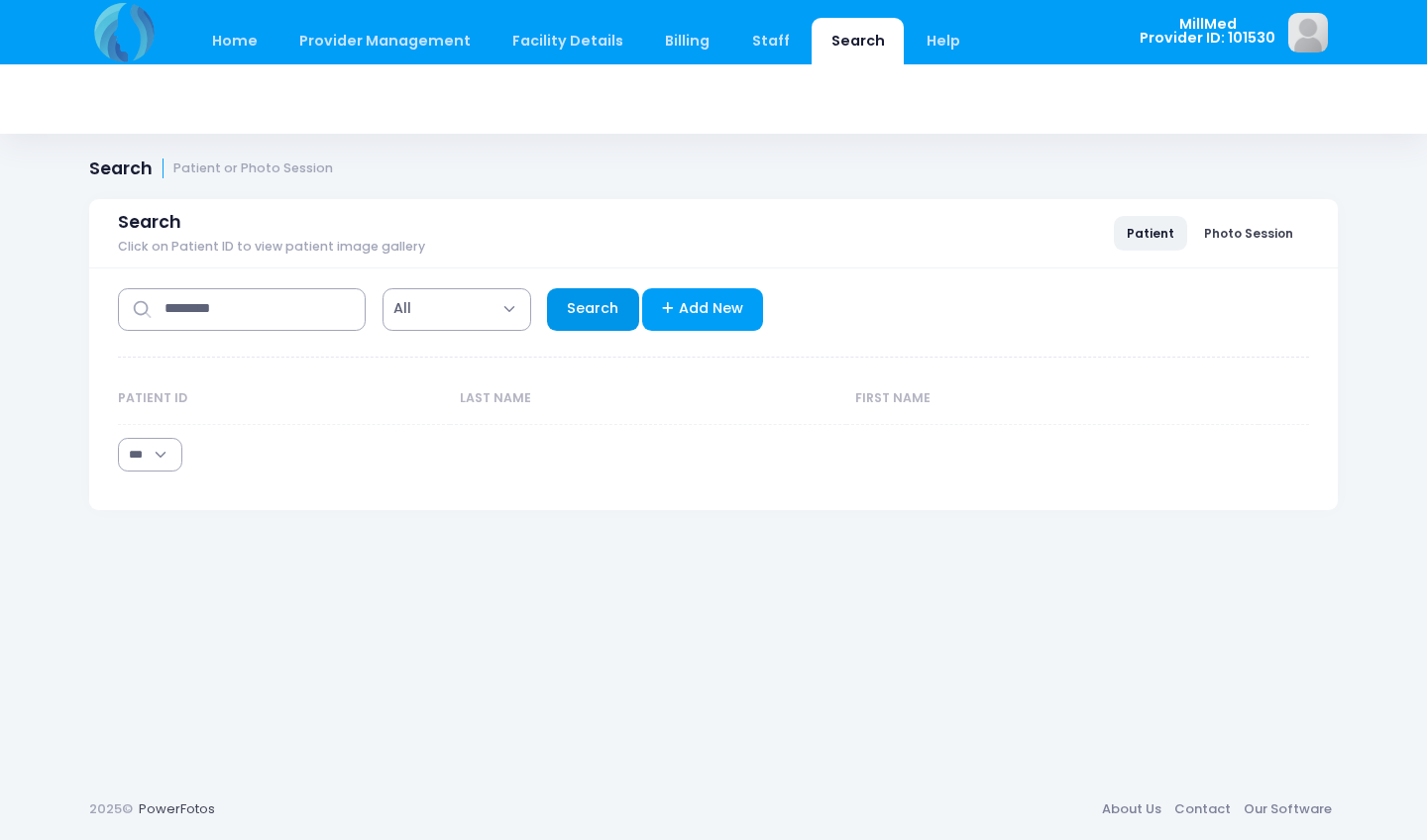 click on "Search" at bounding box center (593, 309) 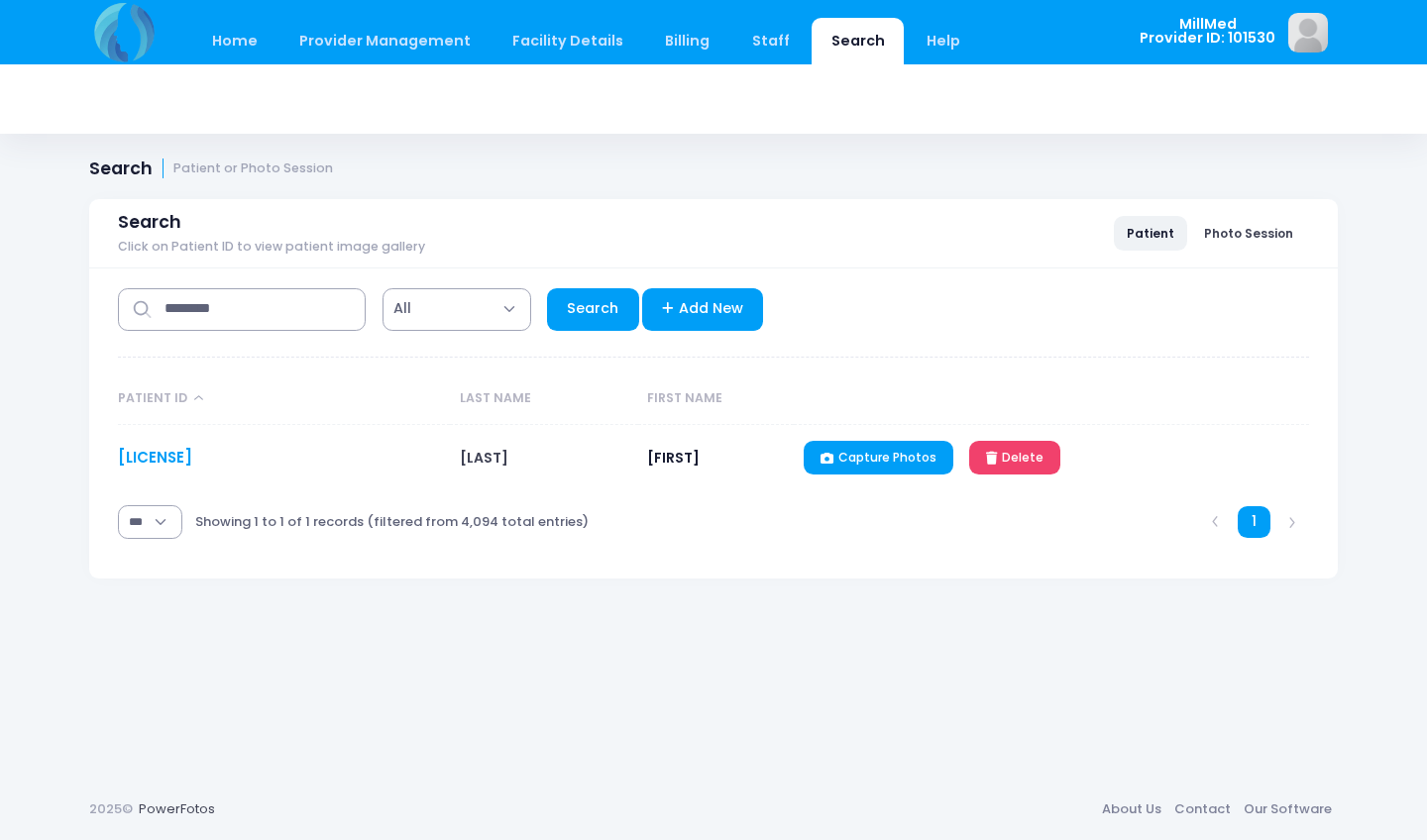 click on "[LICENSE]" at bounding box center [155, 457] 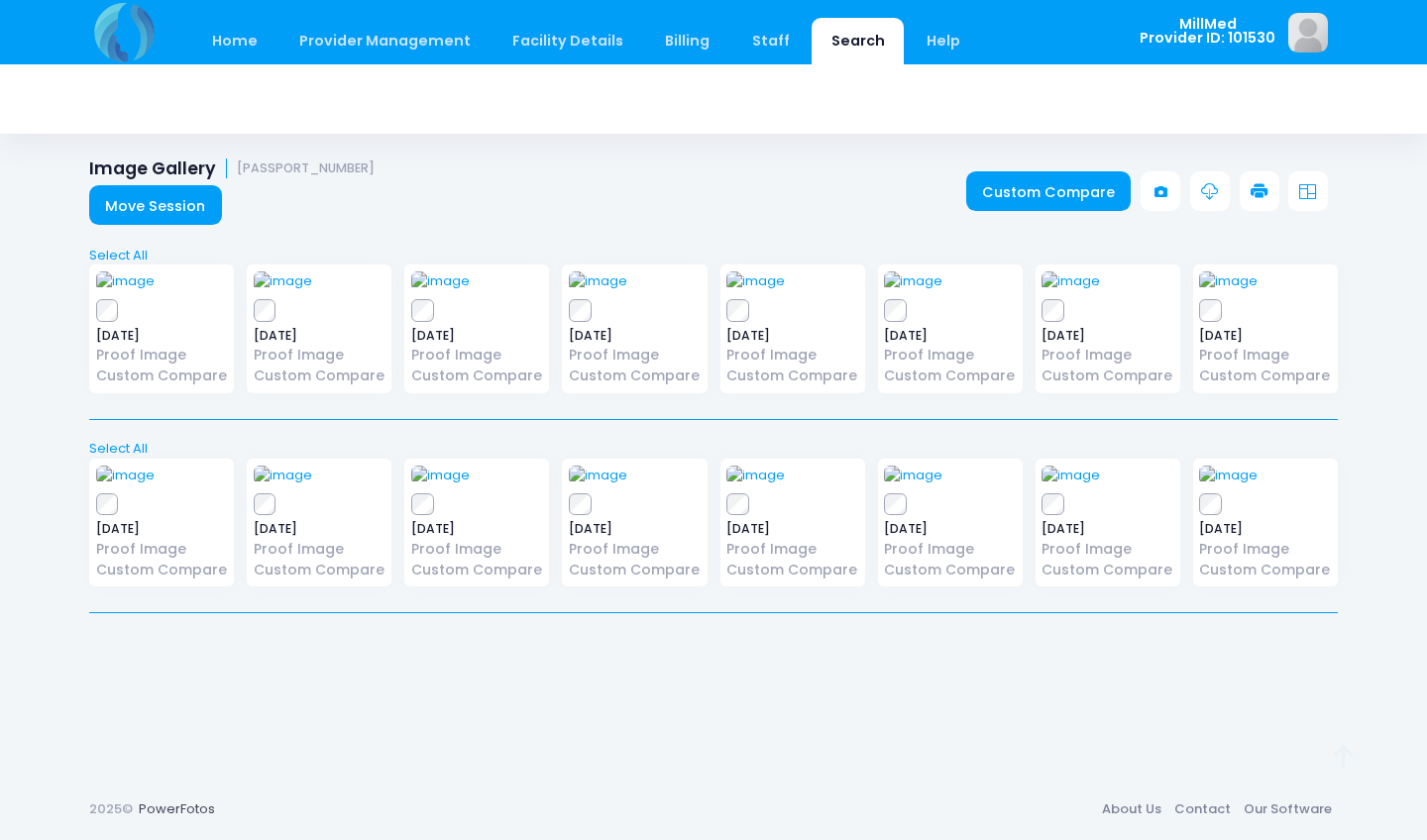 scroll, scrollTop: 165, scrollLeft: 0, axis: vertical 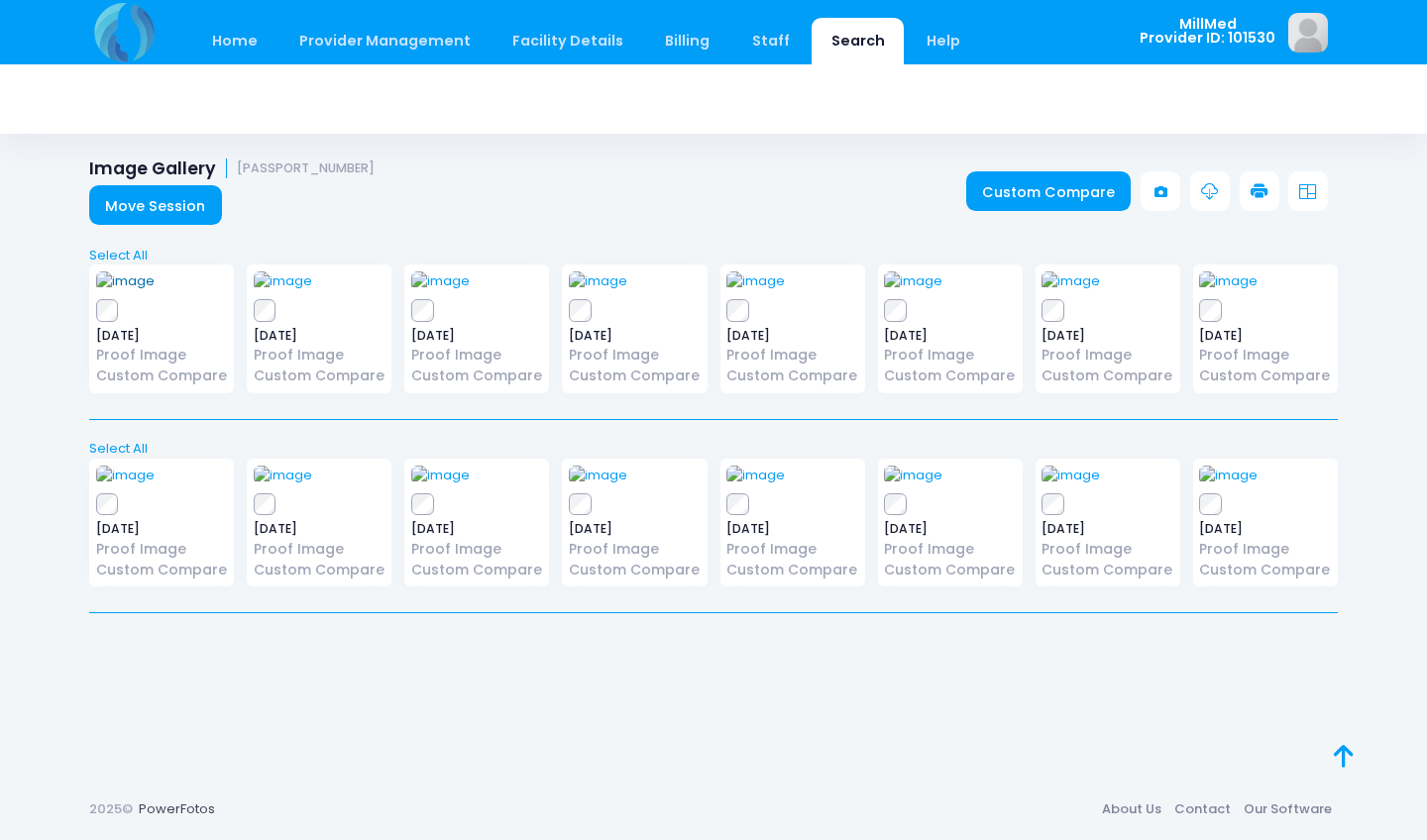 click at bounding box center (125, 281) 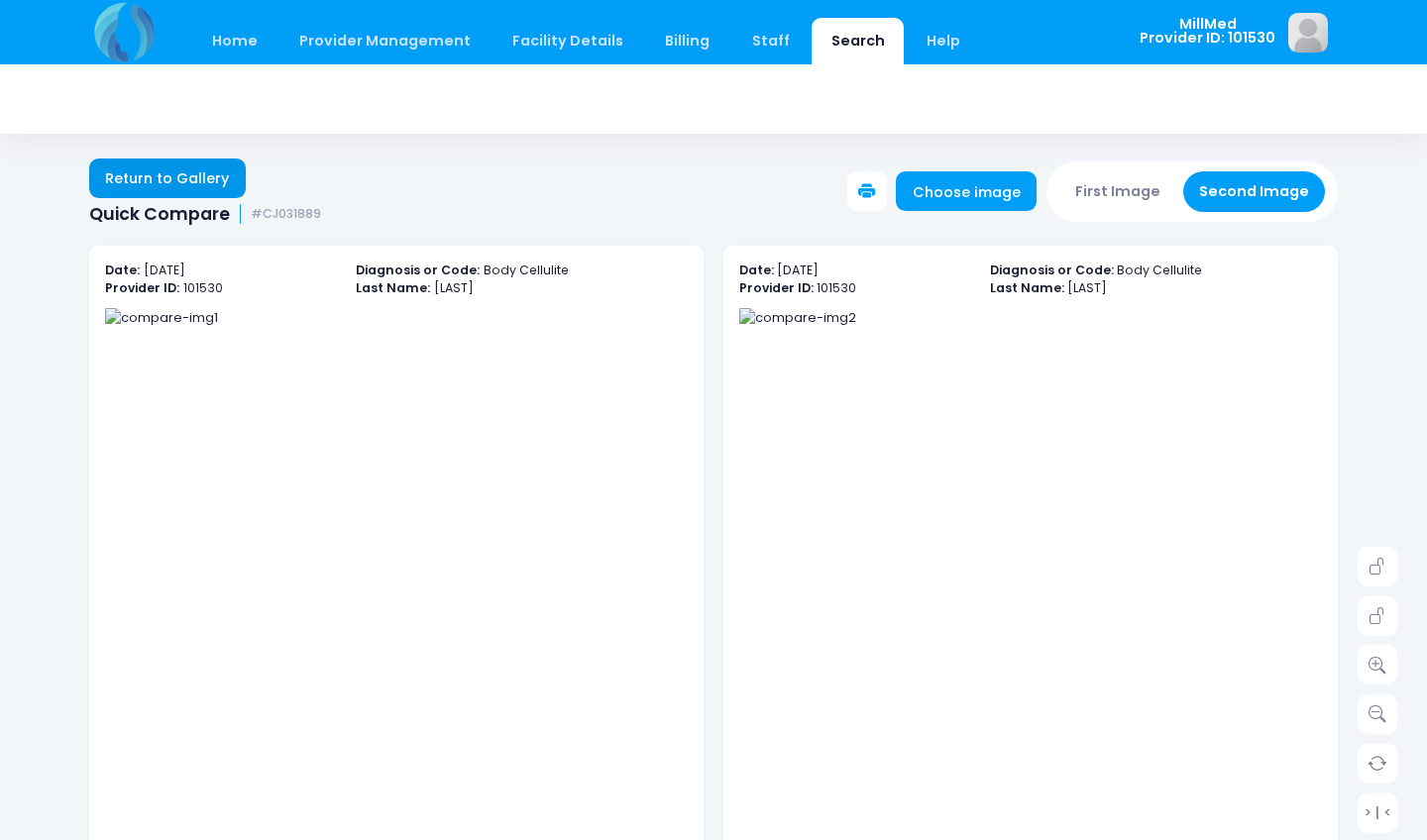 scroll, scrollTop: 0, scrollLeft: 0, axis: both 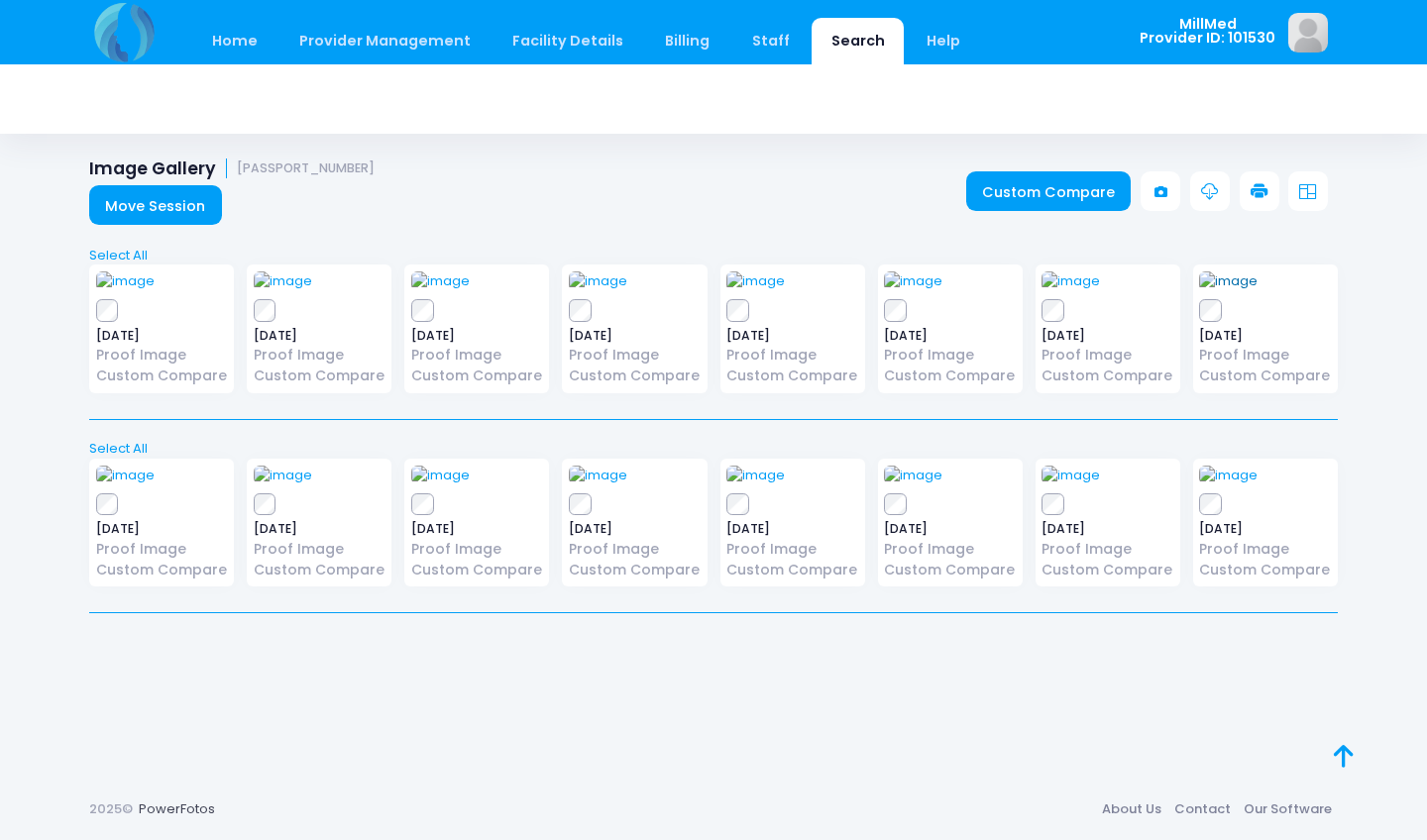 click at bounding box center [1228, 281] 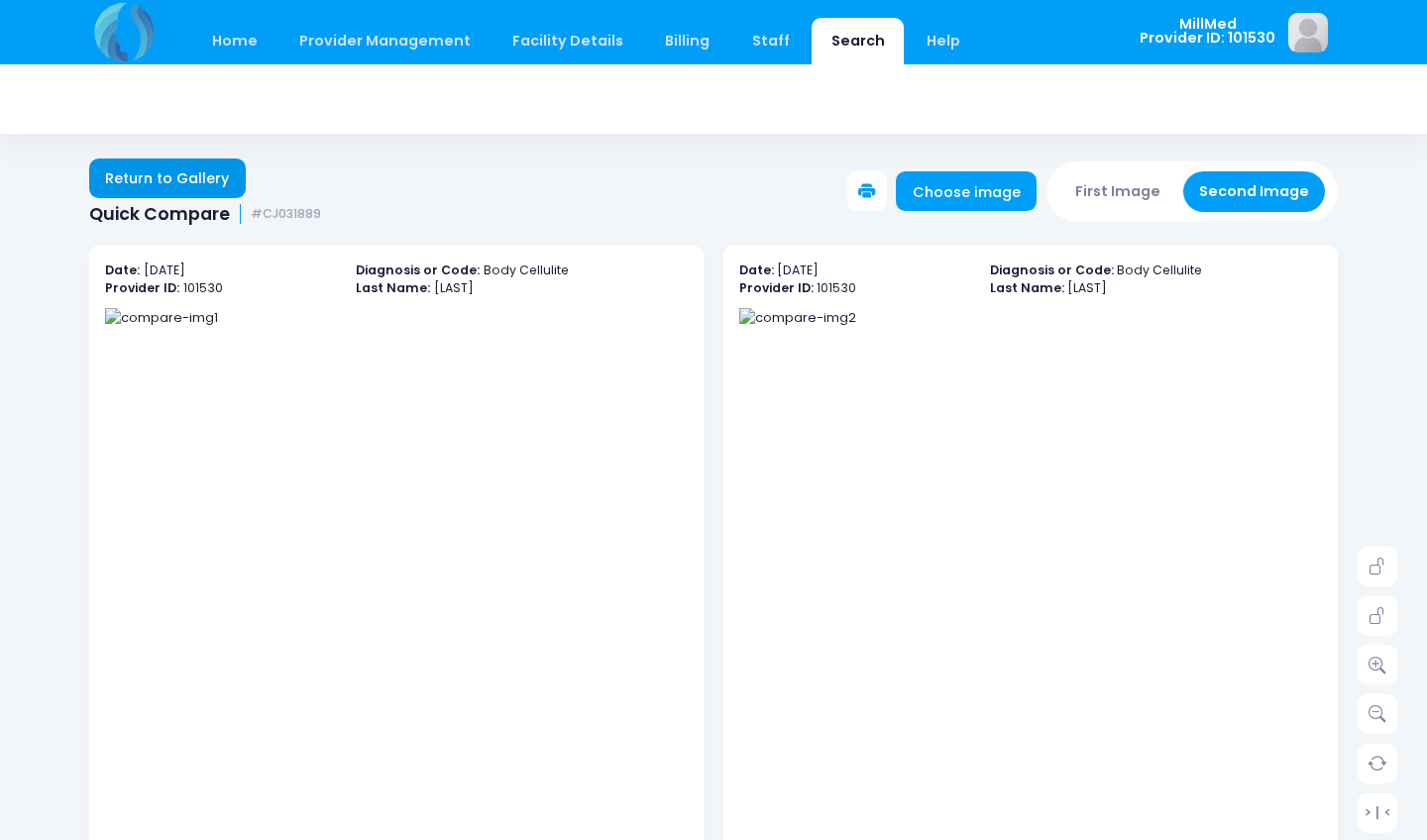 scroll, scrollTop: 0, scrollLeft: 0, axis: both 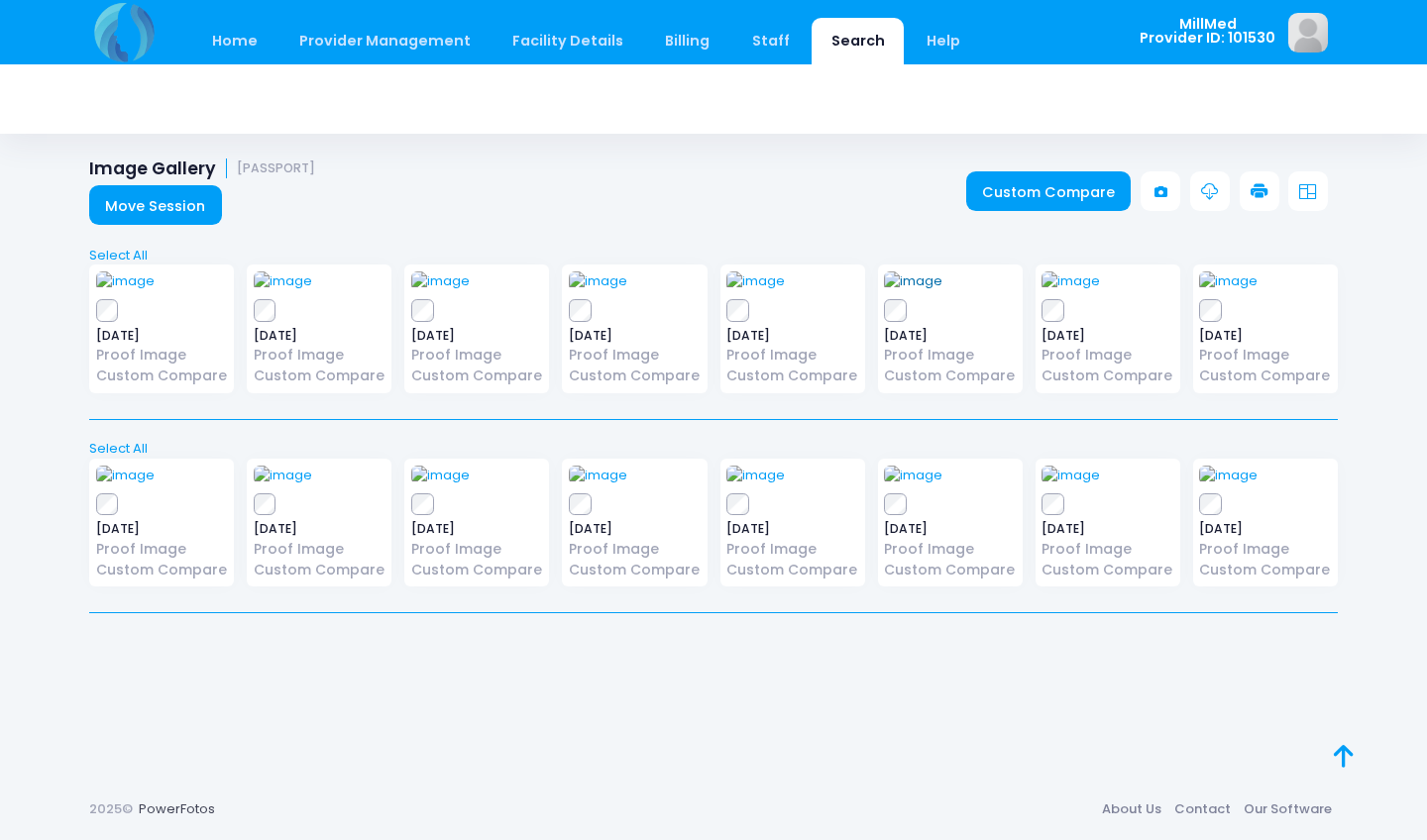 click at bounding box center [913, 281] 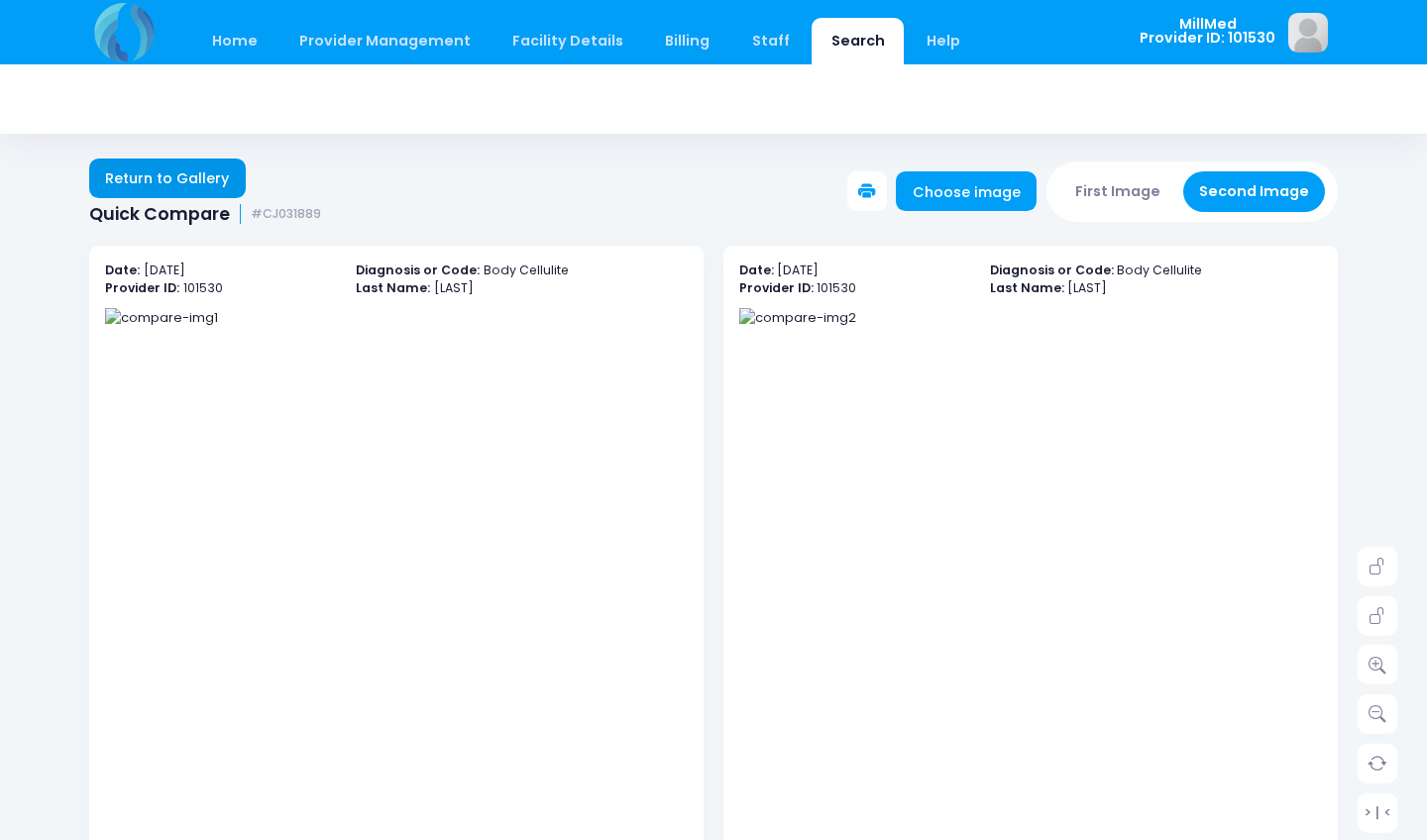scroll, scrollTop: 0, scrollLeft: 0, axis: both 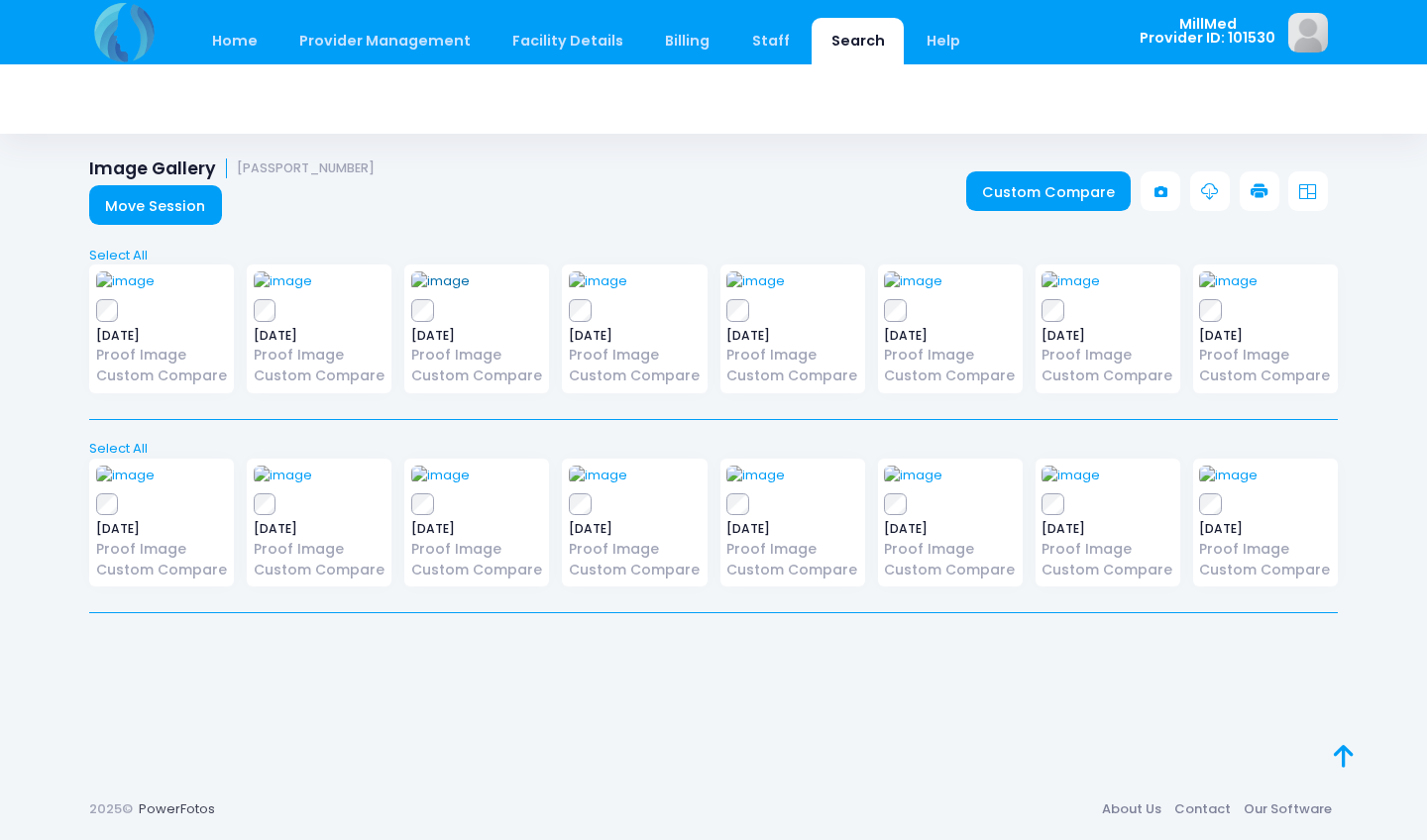 click at bounding box center [440, 281] 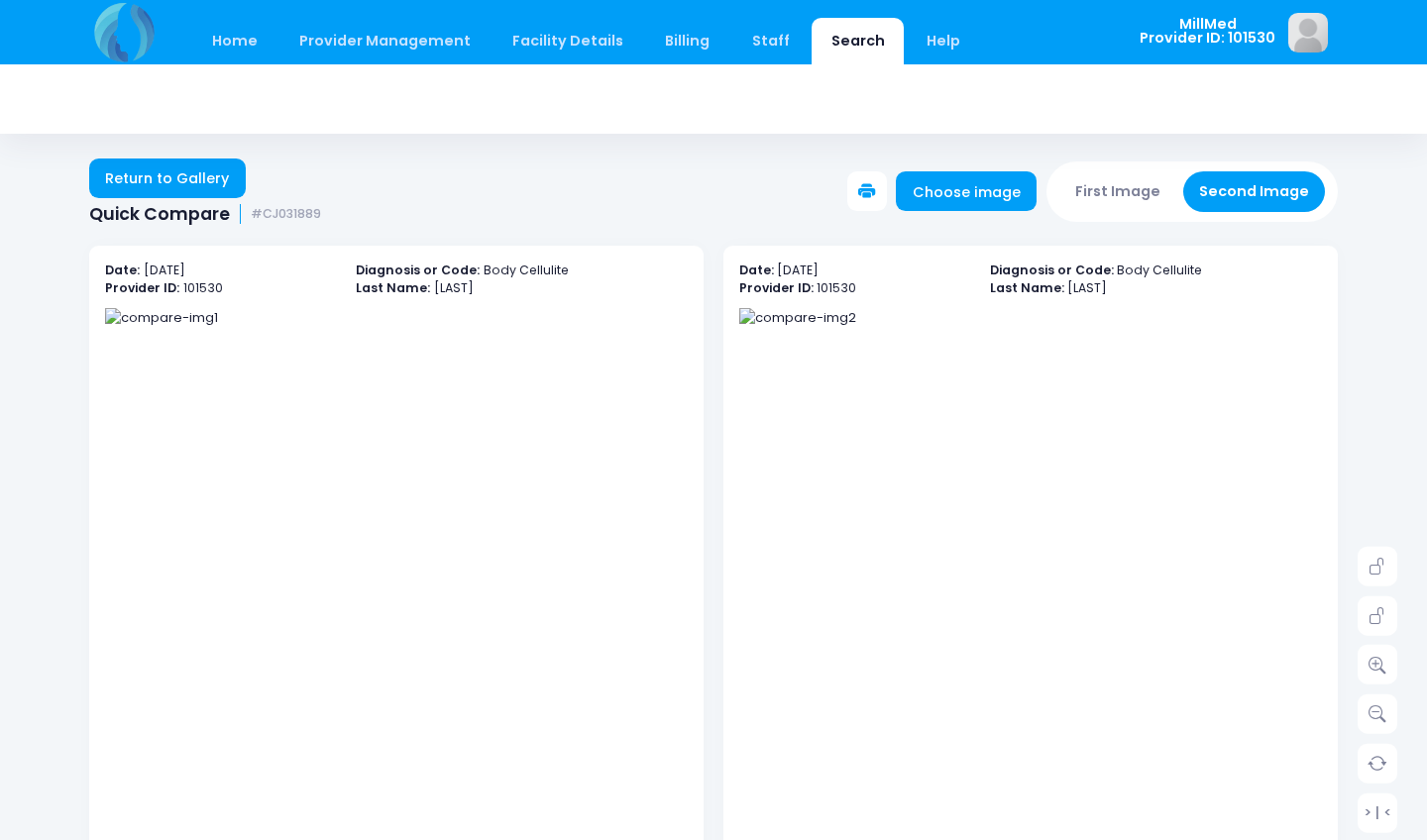 scroll, scrollTop: 0, scrollLeft: 0, axis: both 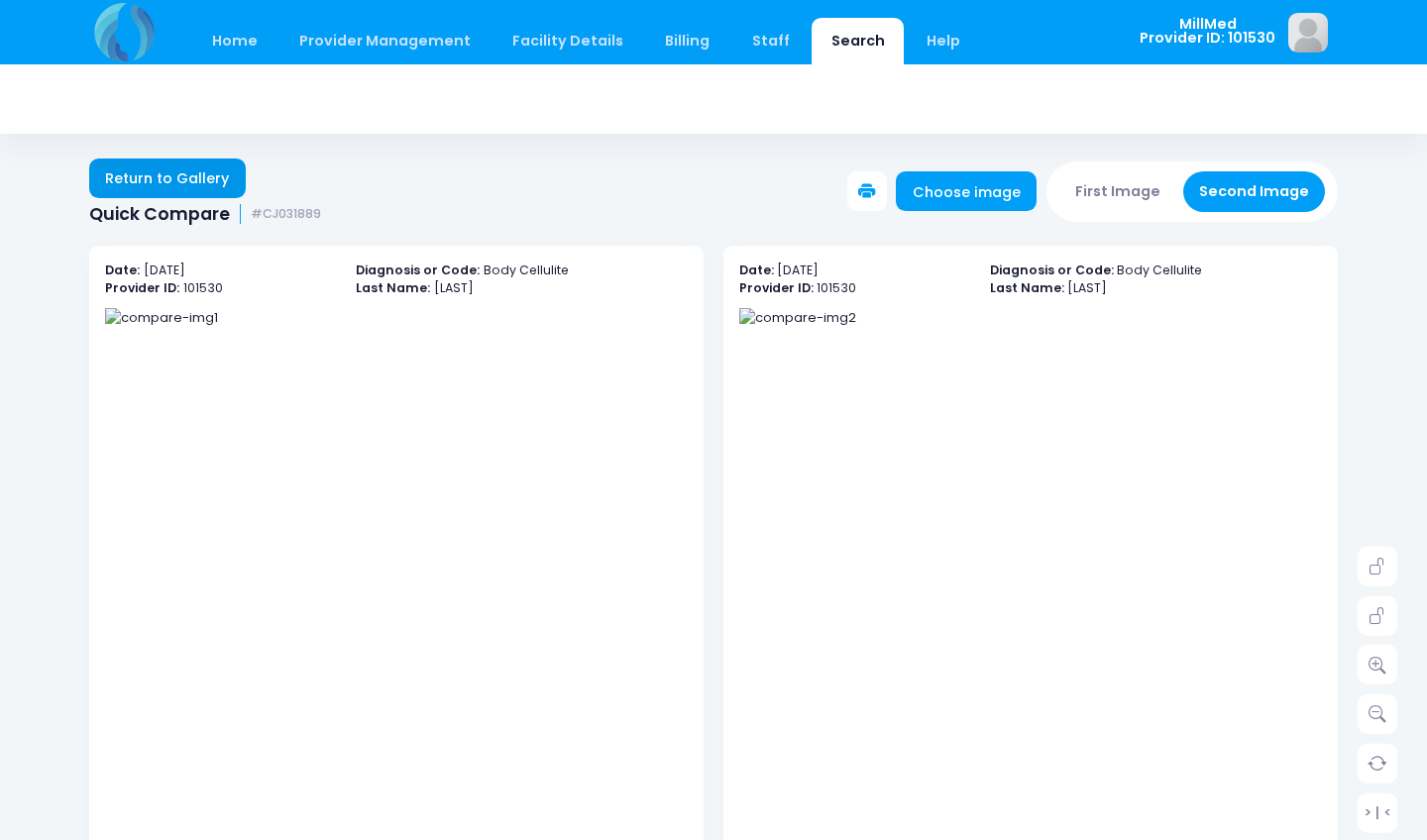 click on "Return to Gallery" at bounding box center (167, 178) 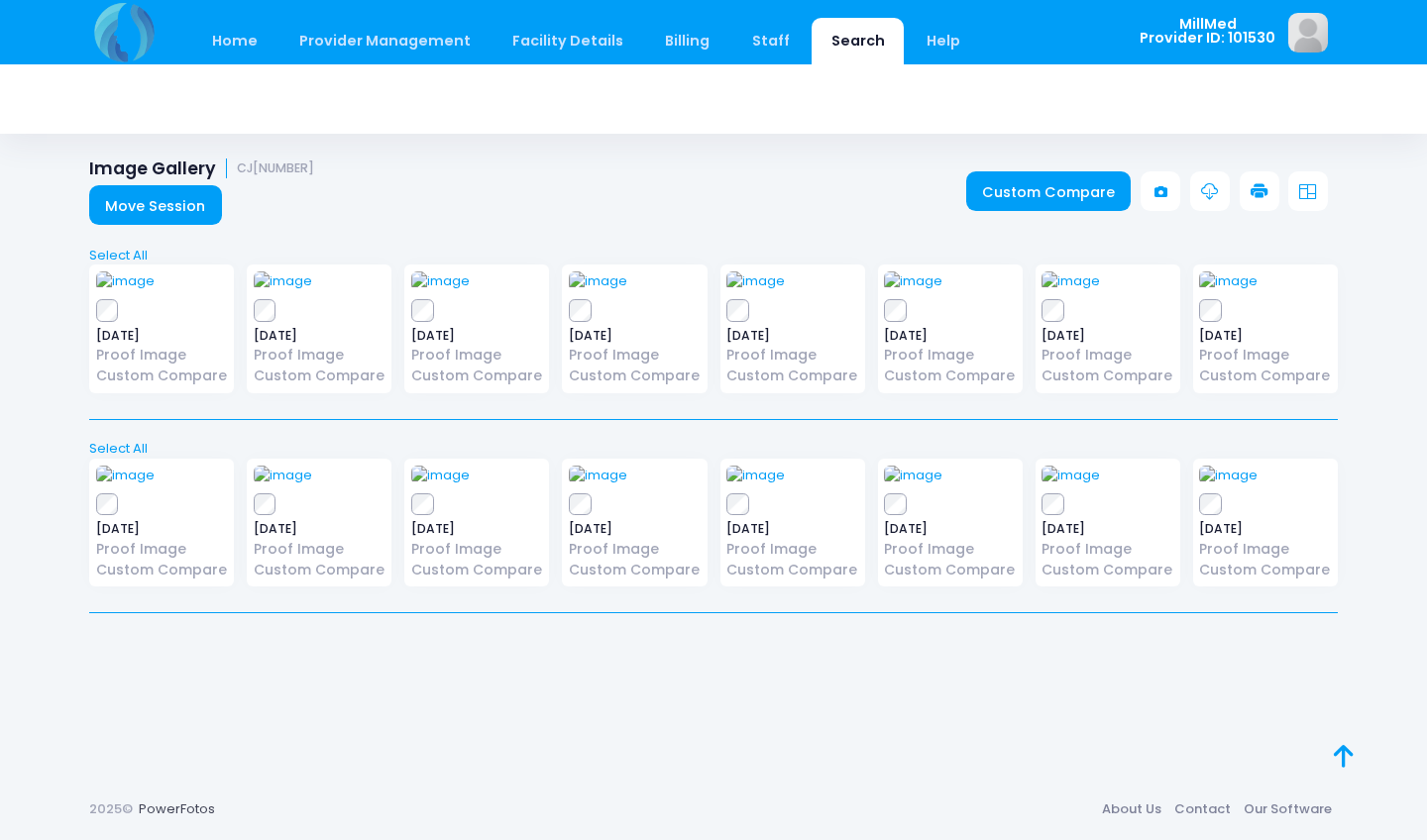scroll, scrollTop: 0, scrollLeft: 0, axis: both 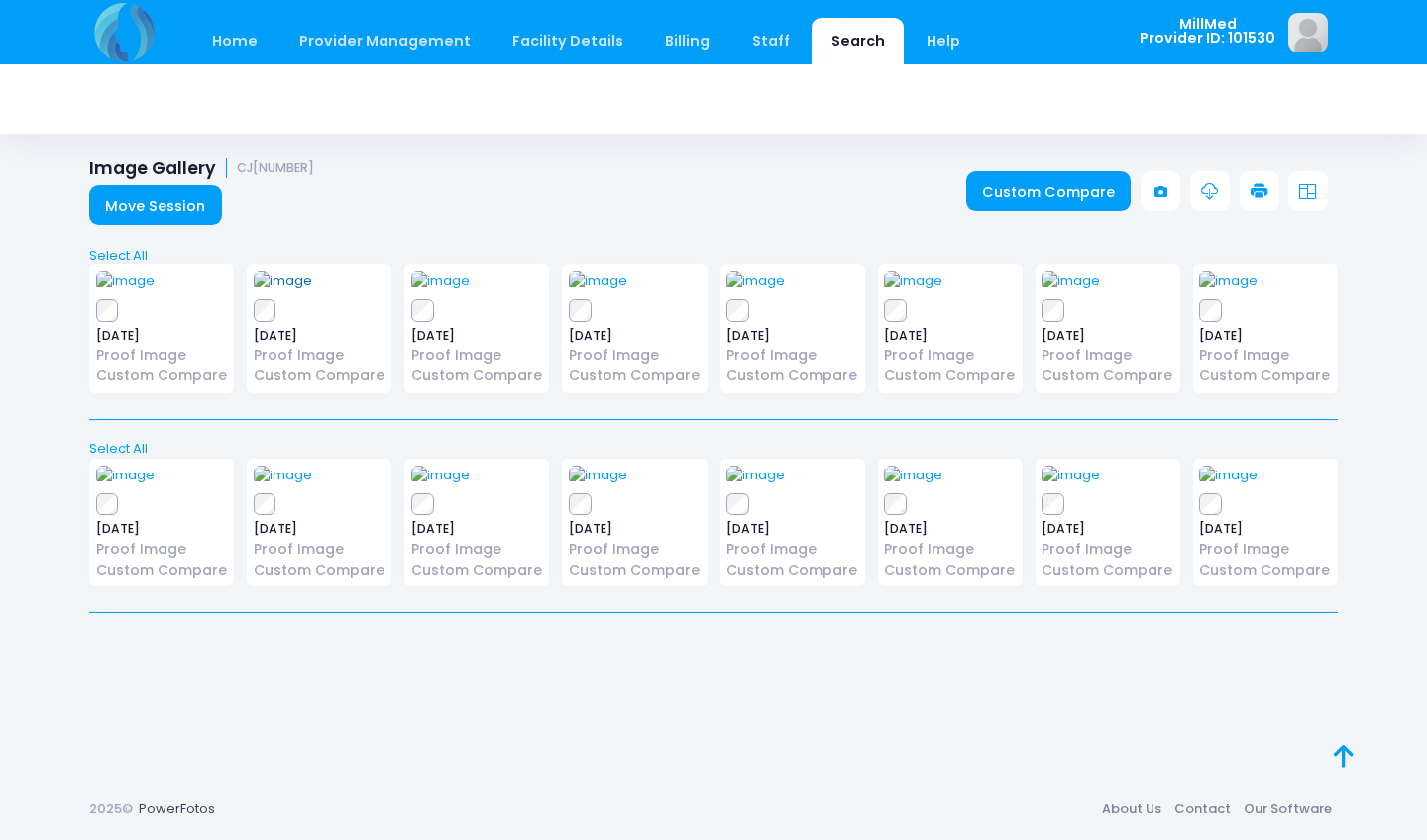 click at bounding box center (282, 281) 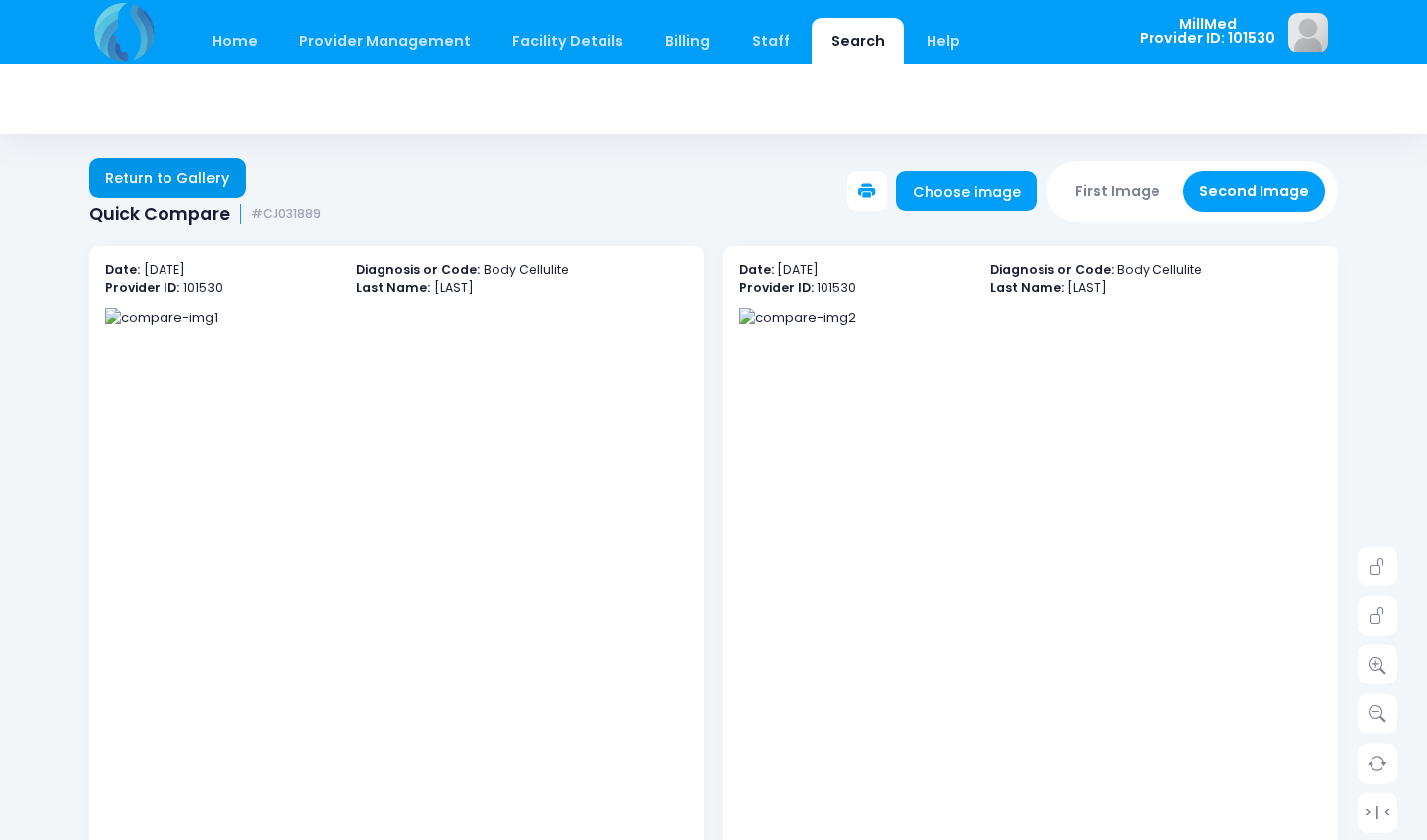 scroll, scrollTop: -1, scrollLeft: 0, axis: vertical 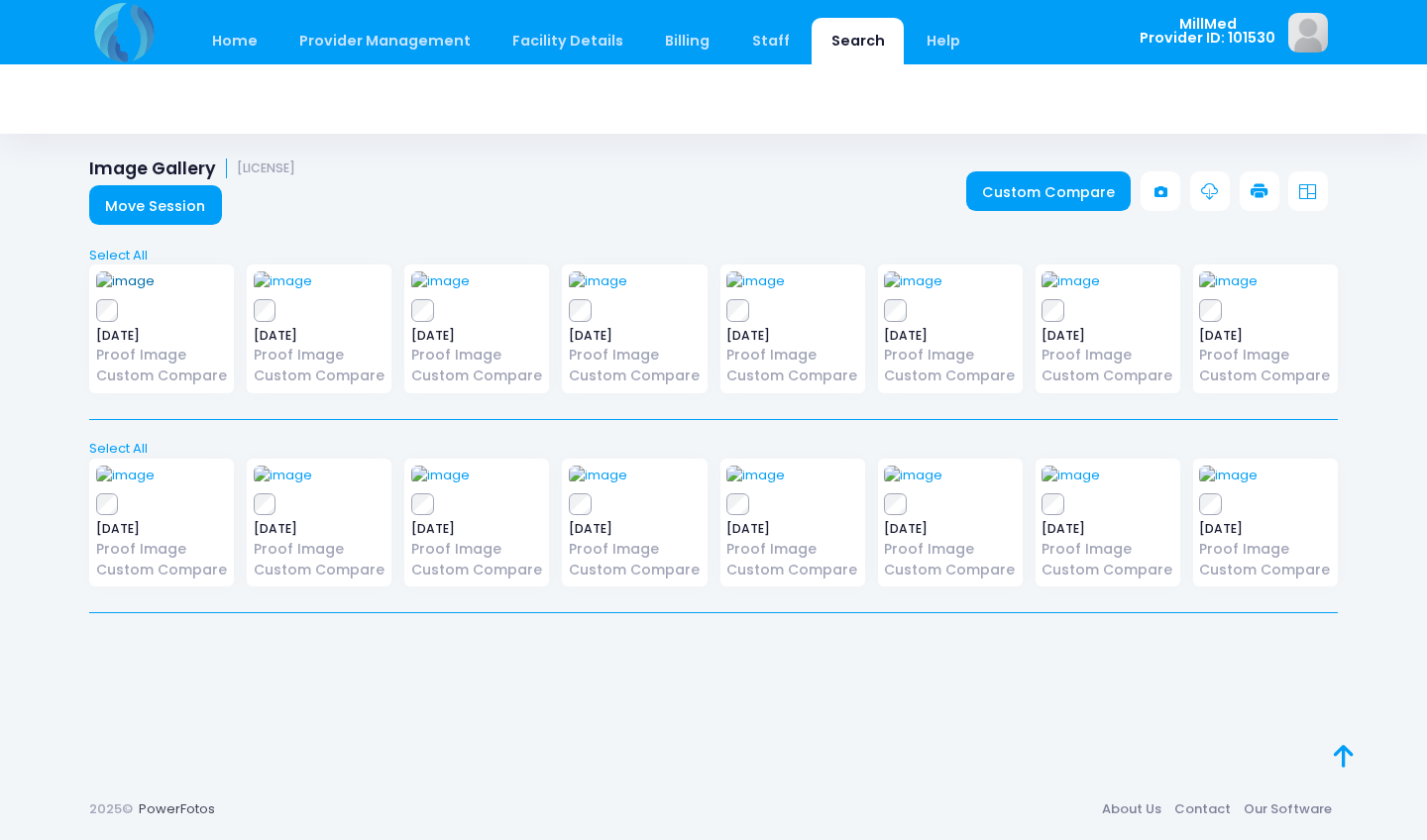 click at bounding box center (125, 281) 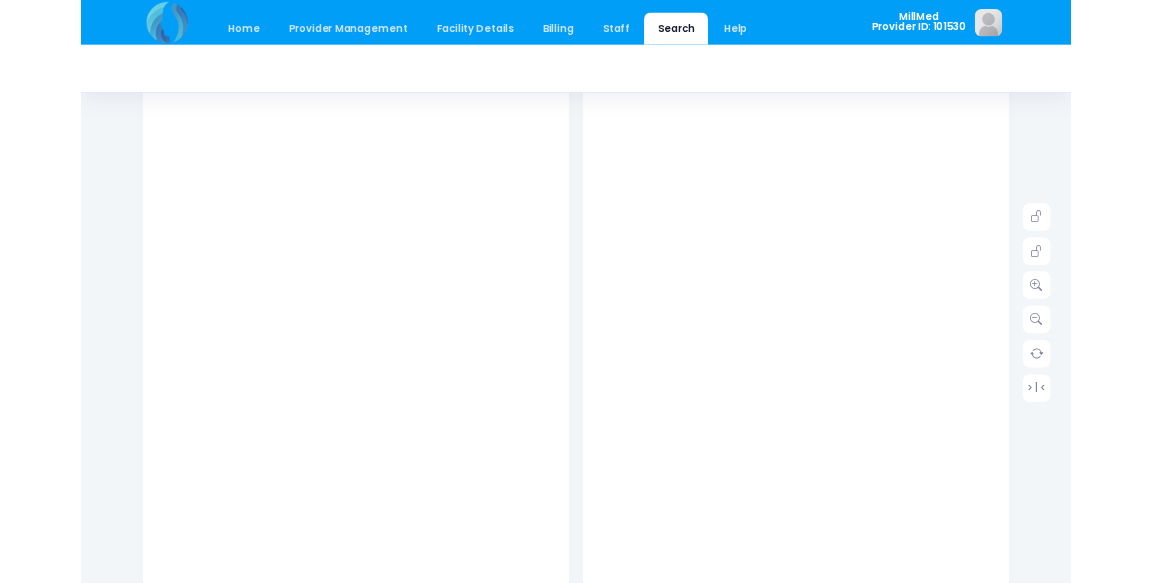 scroll, scrollTop: 258, scrollLeft: 0, axis: vertical 